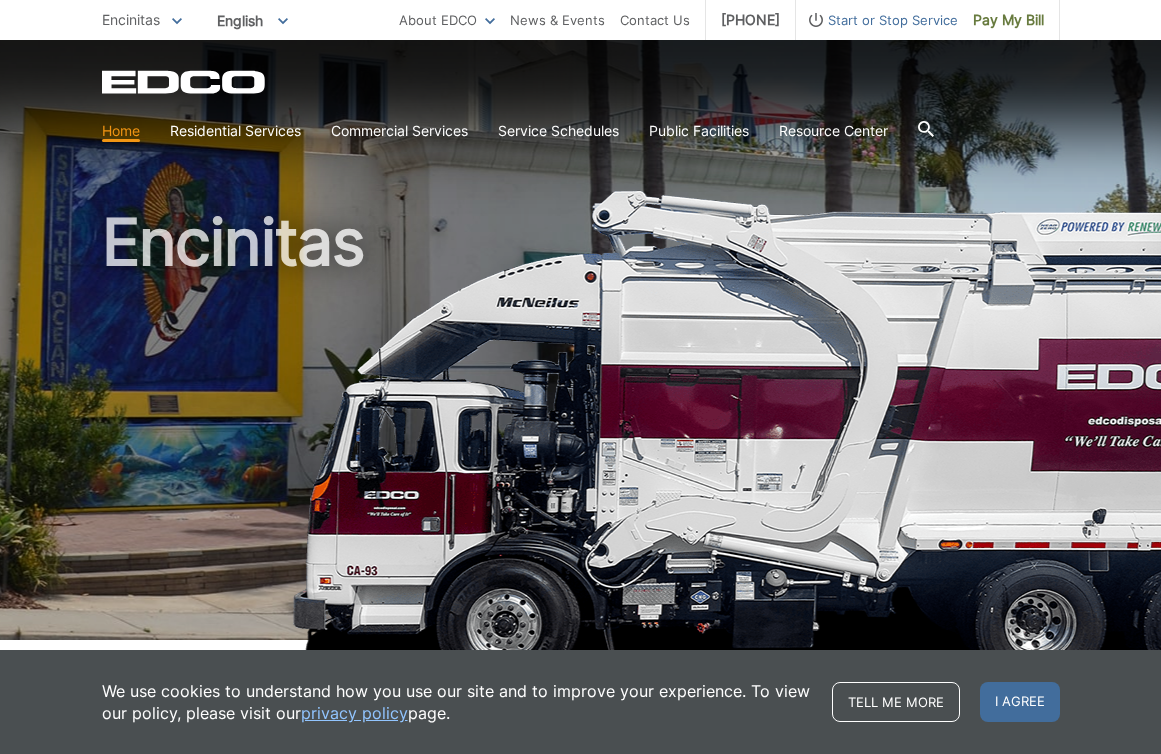 scroll, scrollTop: 0, scrollLeft: 0, axis: both 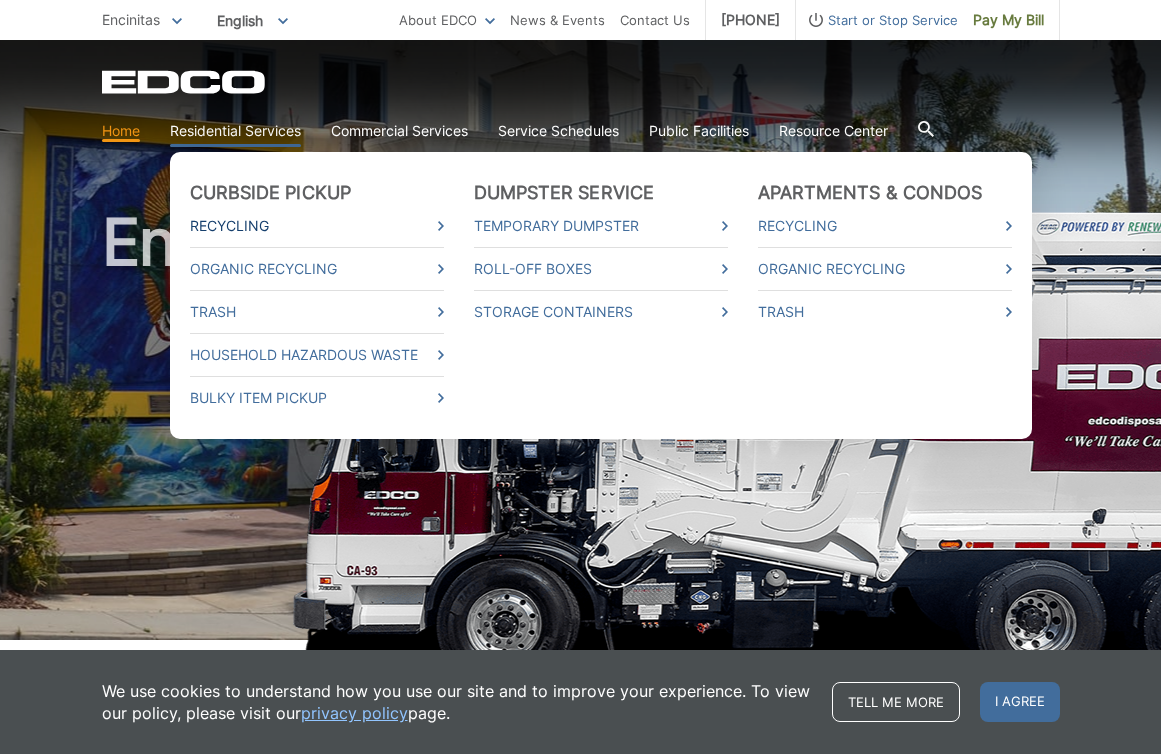 click on "Recycling" at bounding box center [317, 226] 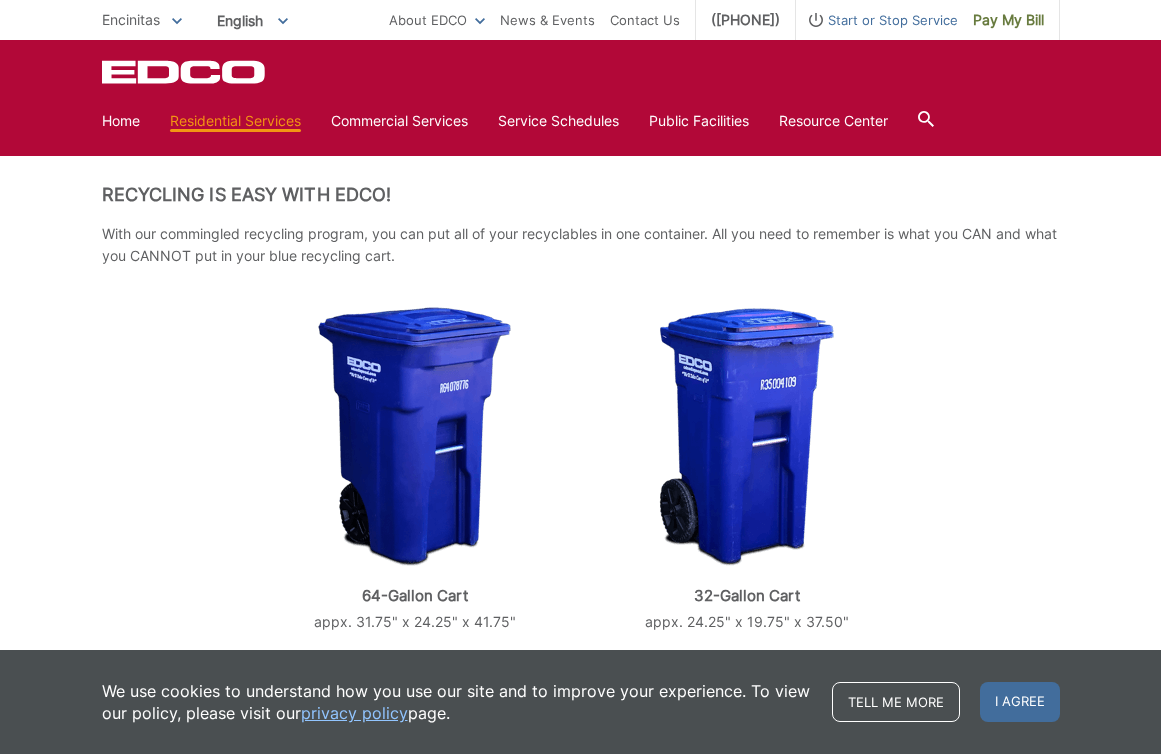 scroll, scrollTop: 0, scrollLeft: 0, axis: both 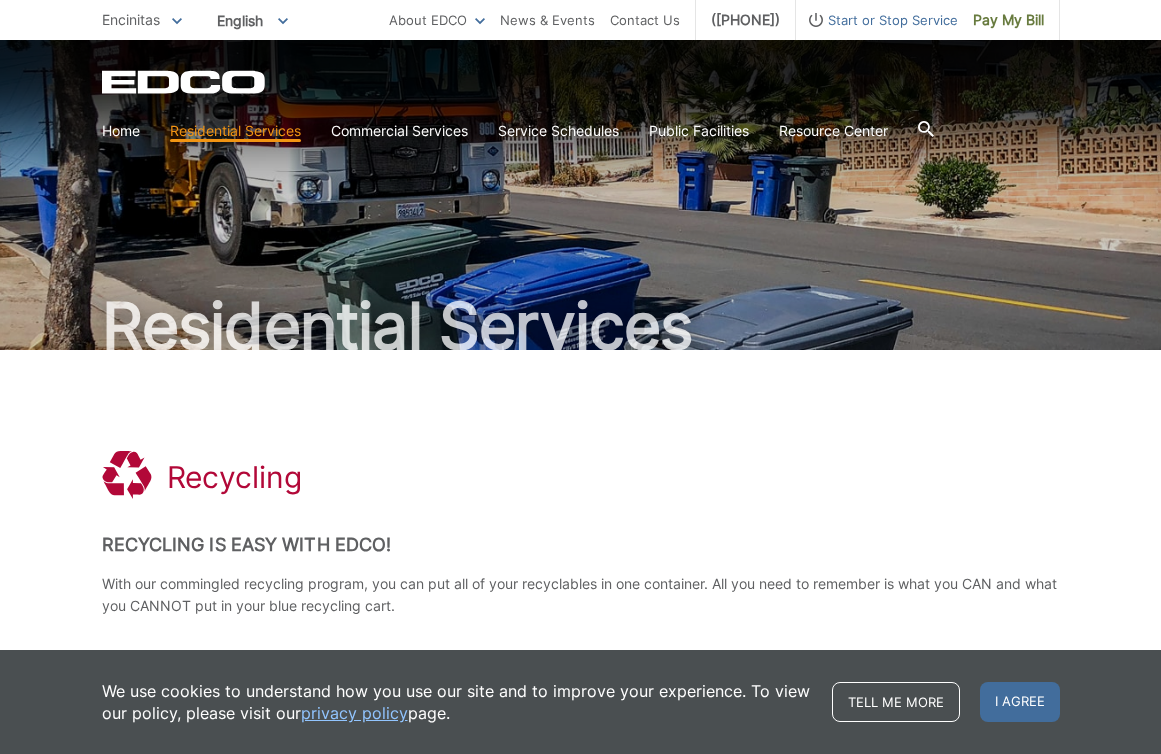 click on "Start or Stop Service" at bounding box center [877, 20] 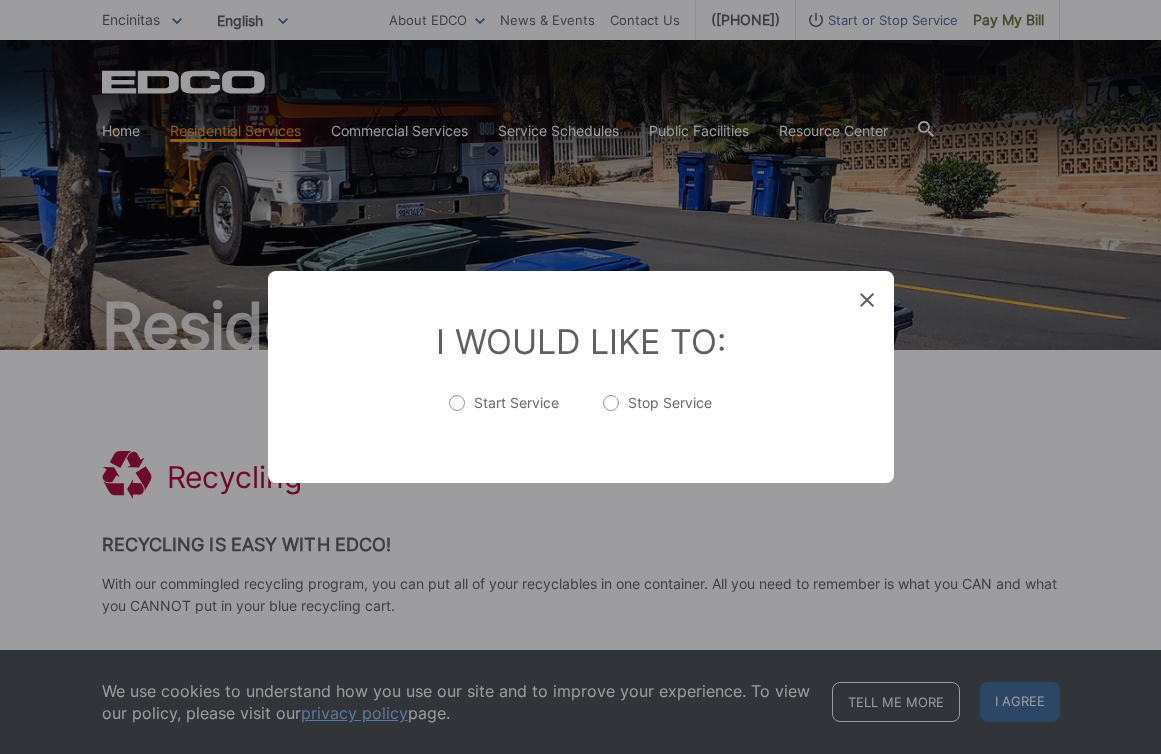 click on "Start Service" at bounding box center (504, 413) 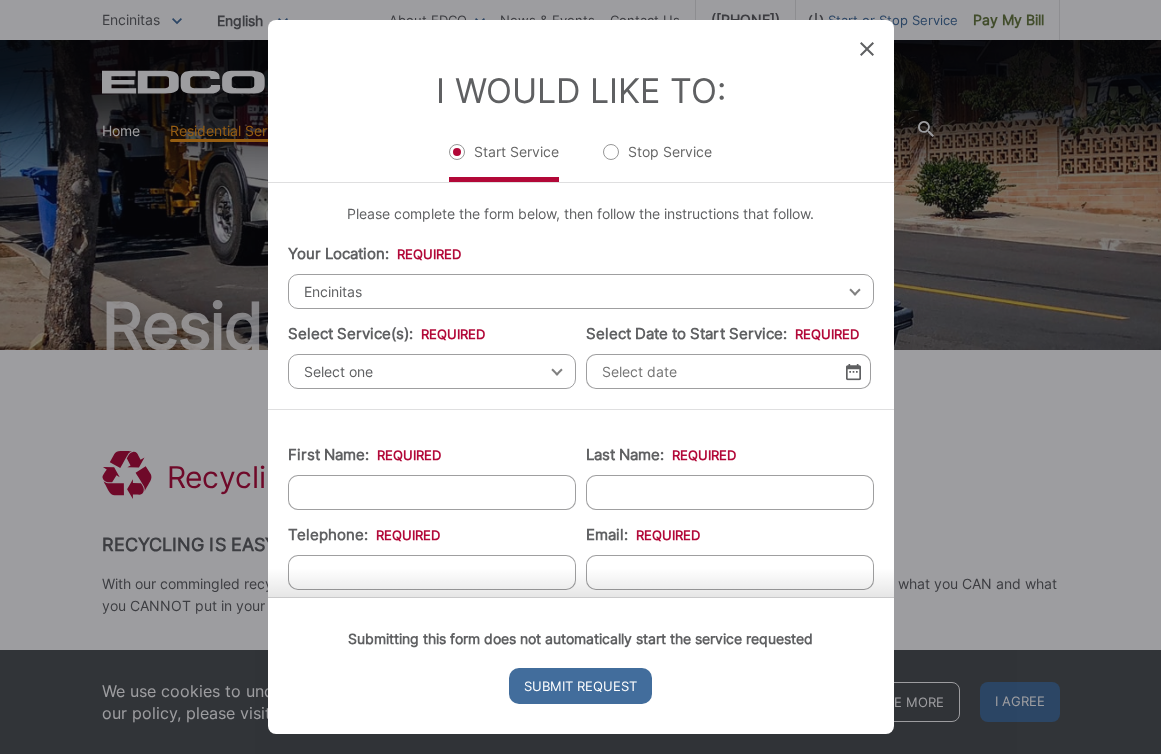 click on "Select one" at bounding box center (432, 371) 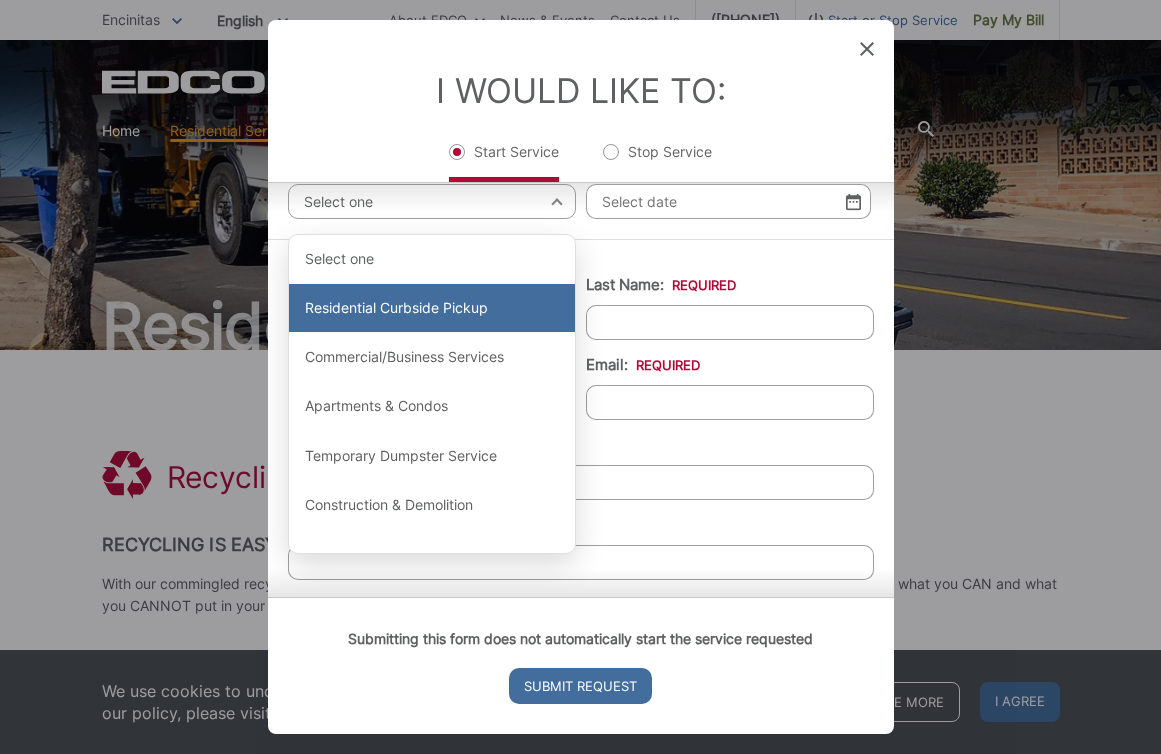 scroll, scrollTop: 178, scrollLeft: 0, axis: vertical 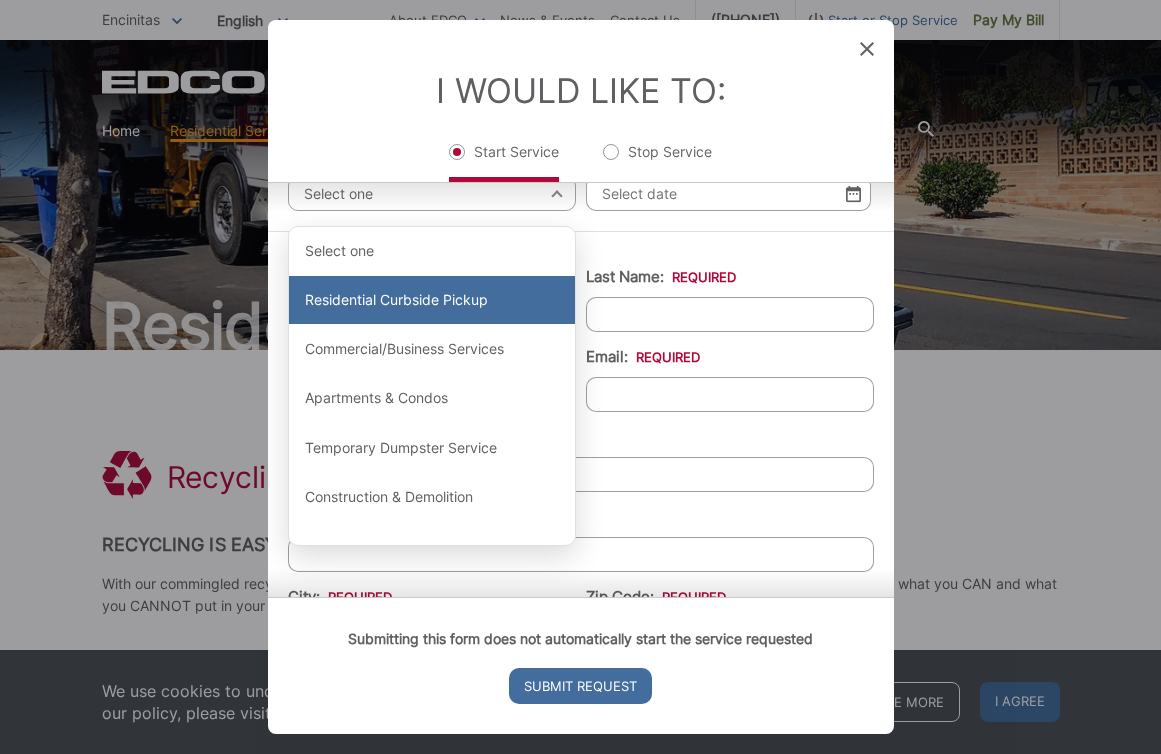 click on "Residential Curbside Pickup" at bounding box center [432, 300] 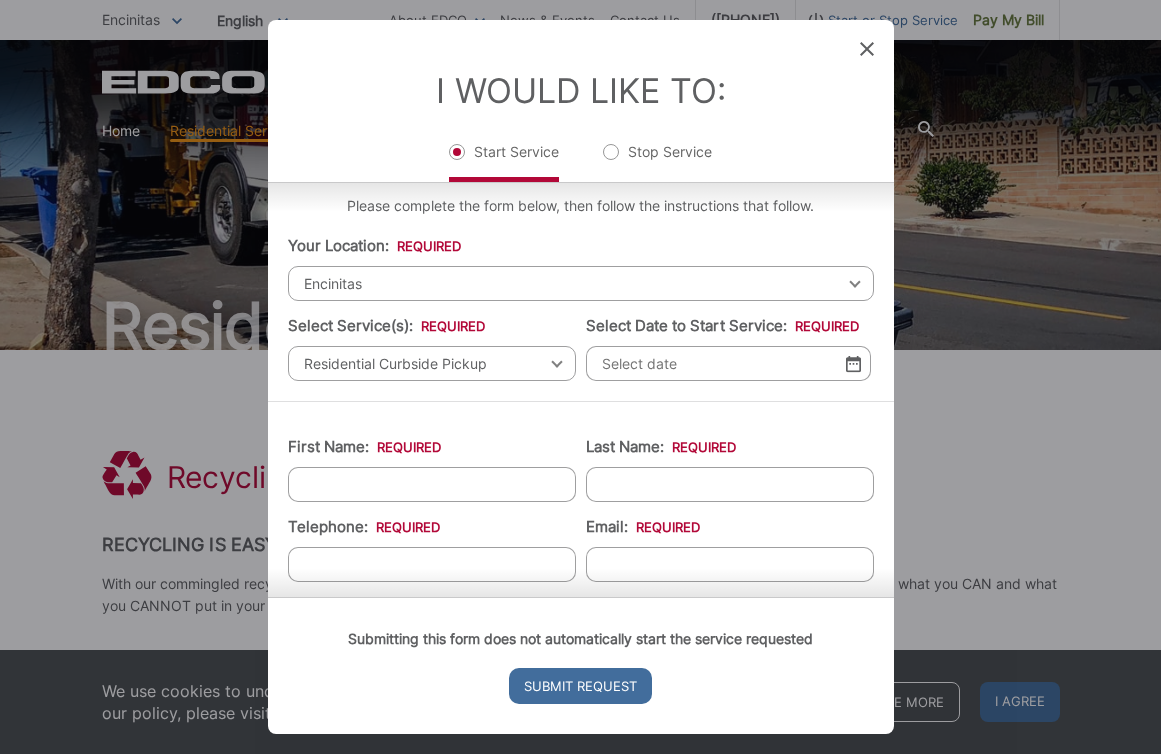 scroll, scrollTop: 0, scrollLeft: 0, axis: both 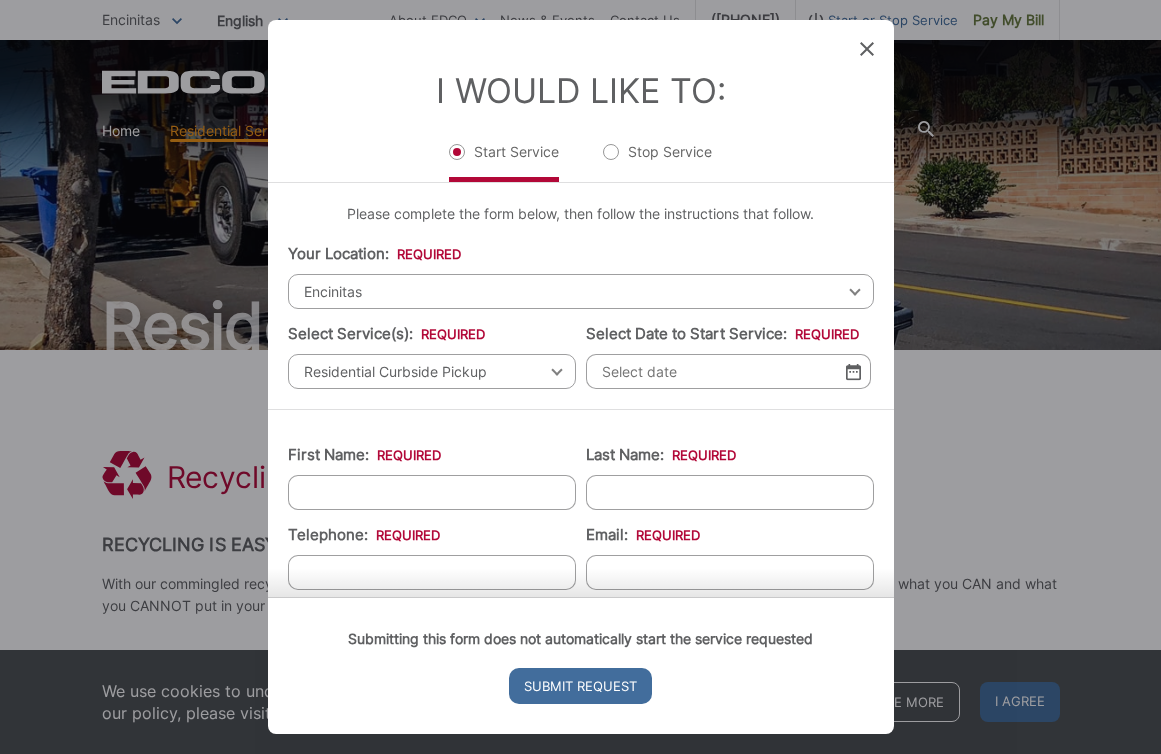 click at bounding box center [853, 371] 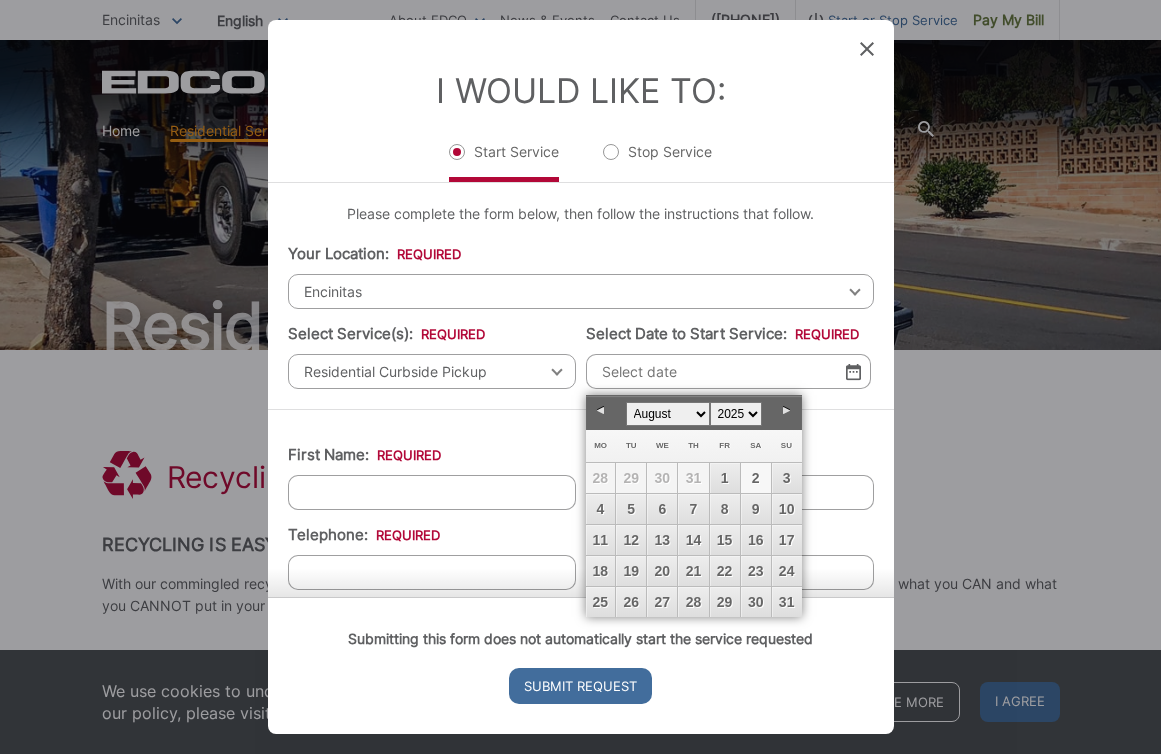 click on "2" at bounding box center [756, 478] 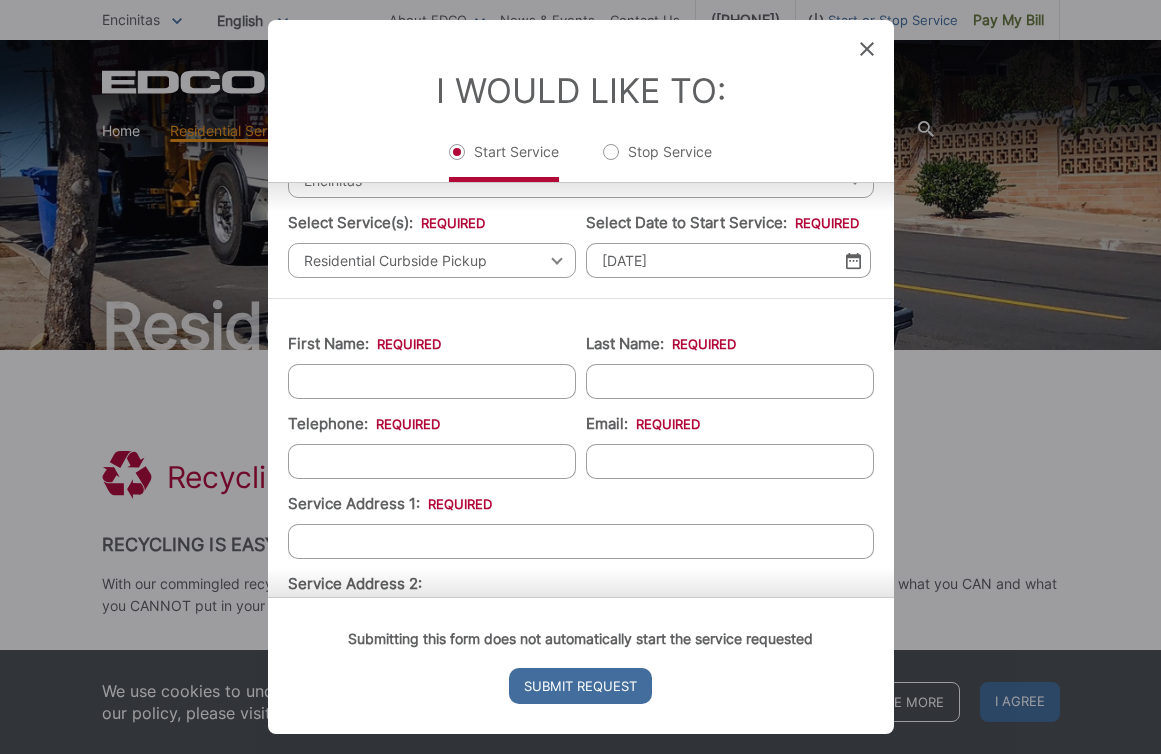 scroll, scrollTop: 116, scrollLeft: 0, axis: vertical 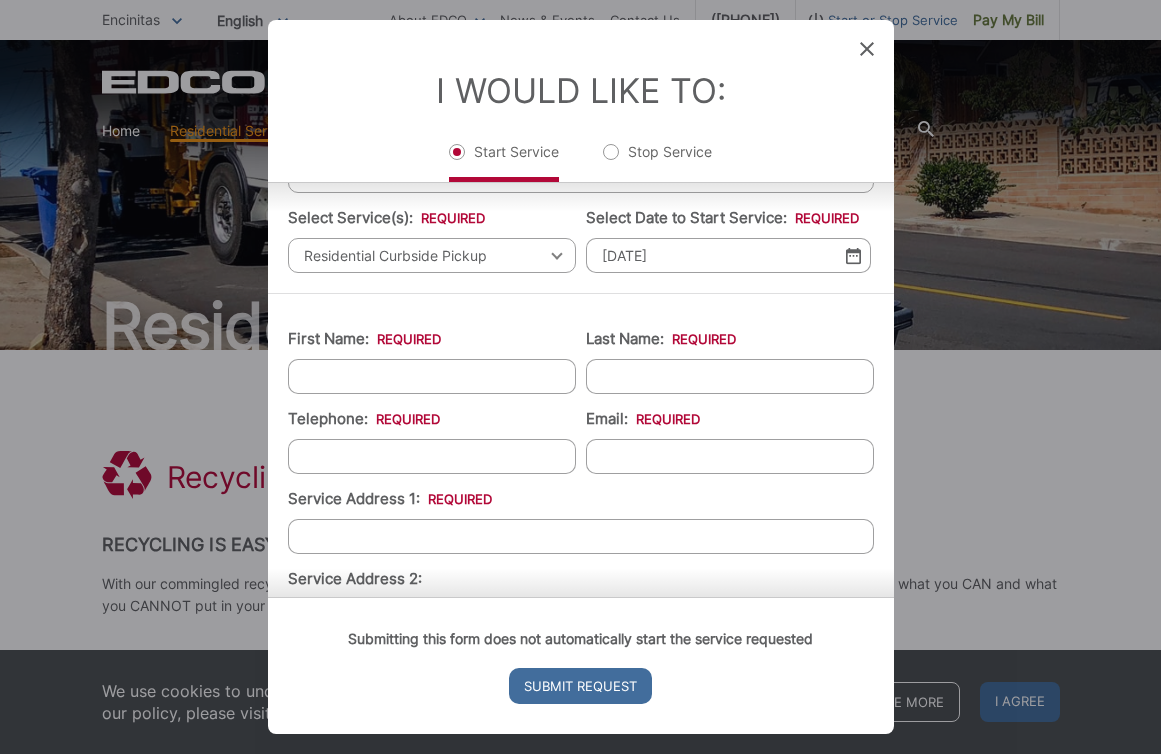 click on "First Name: *" at bounding box center [432, 376] 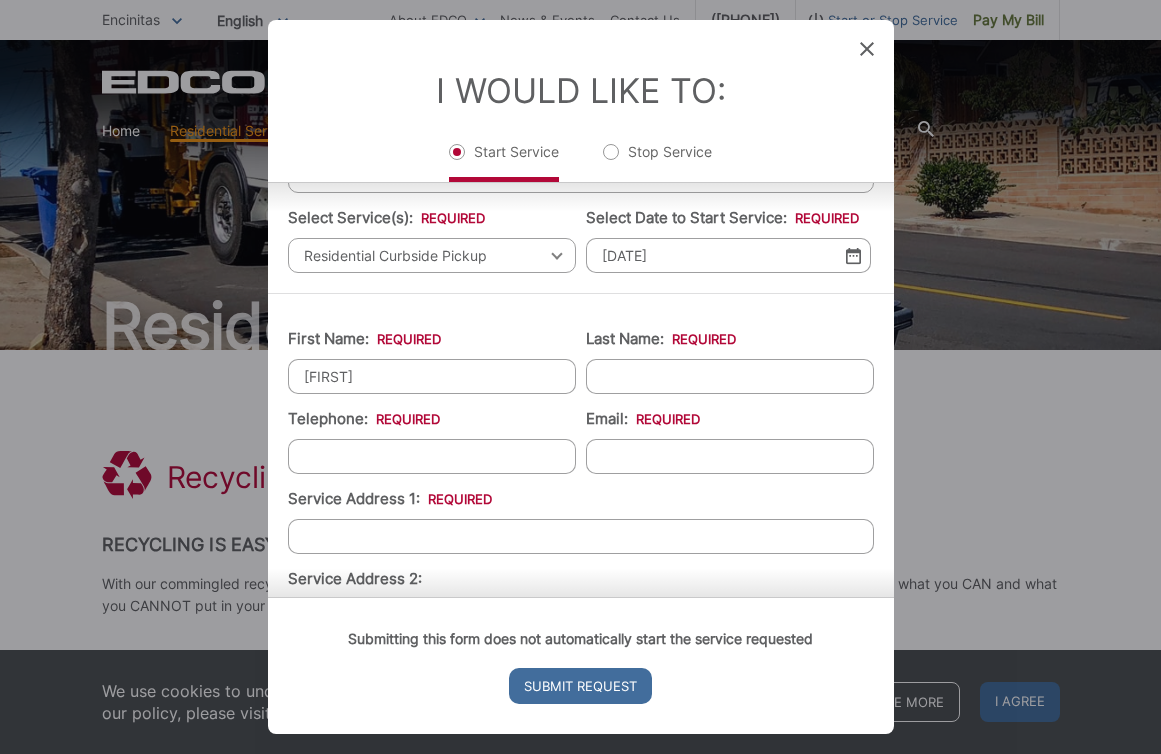 type on "Kerr" 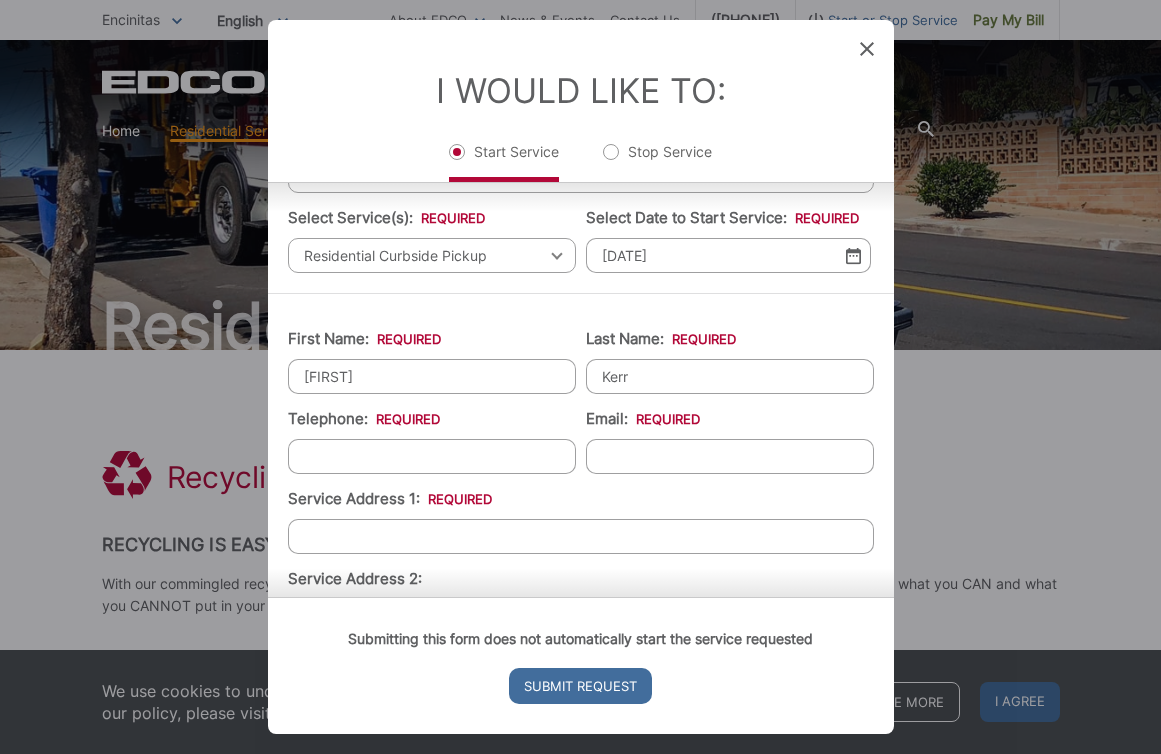 type on "[PHONE]" 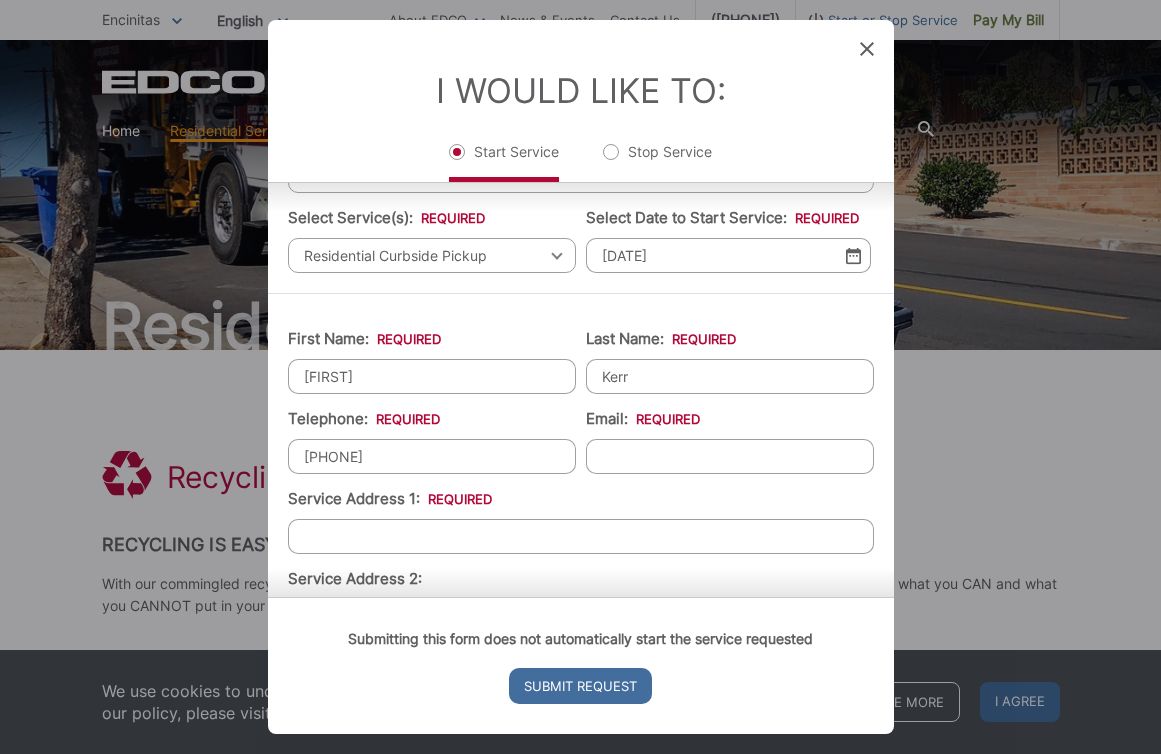 type on "[EMAIL]" 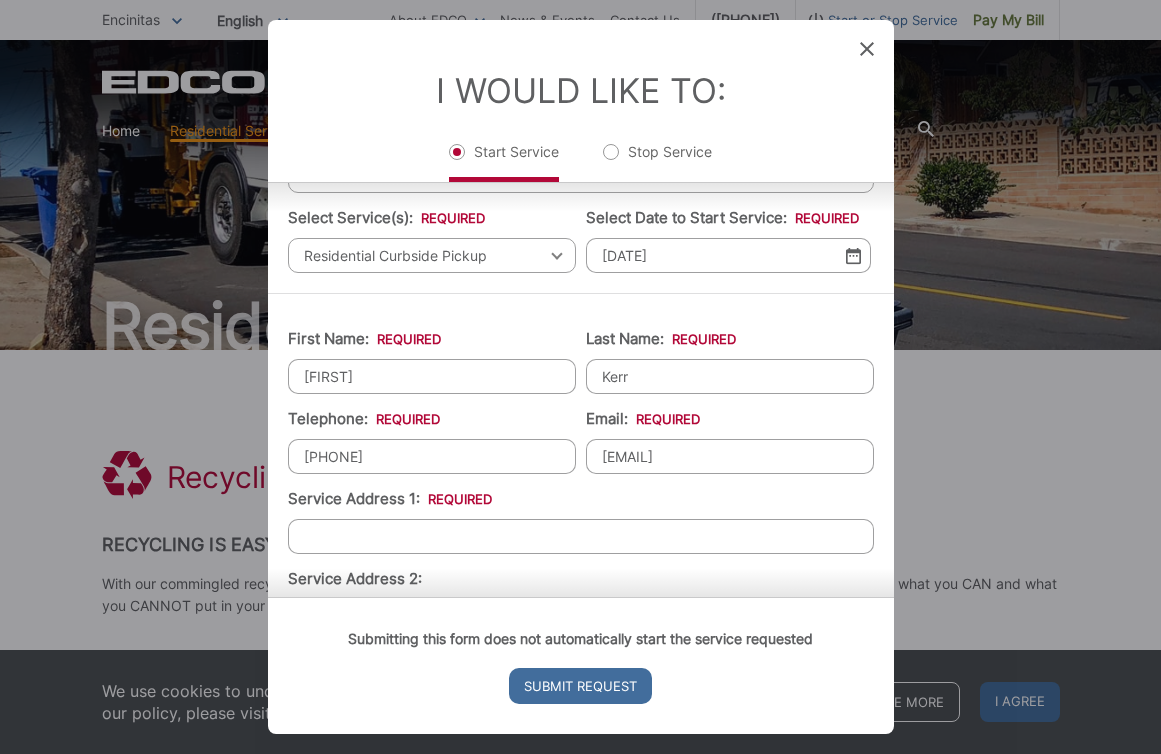 type on "[NUMBER] [STREET]" 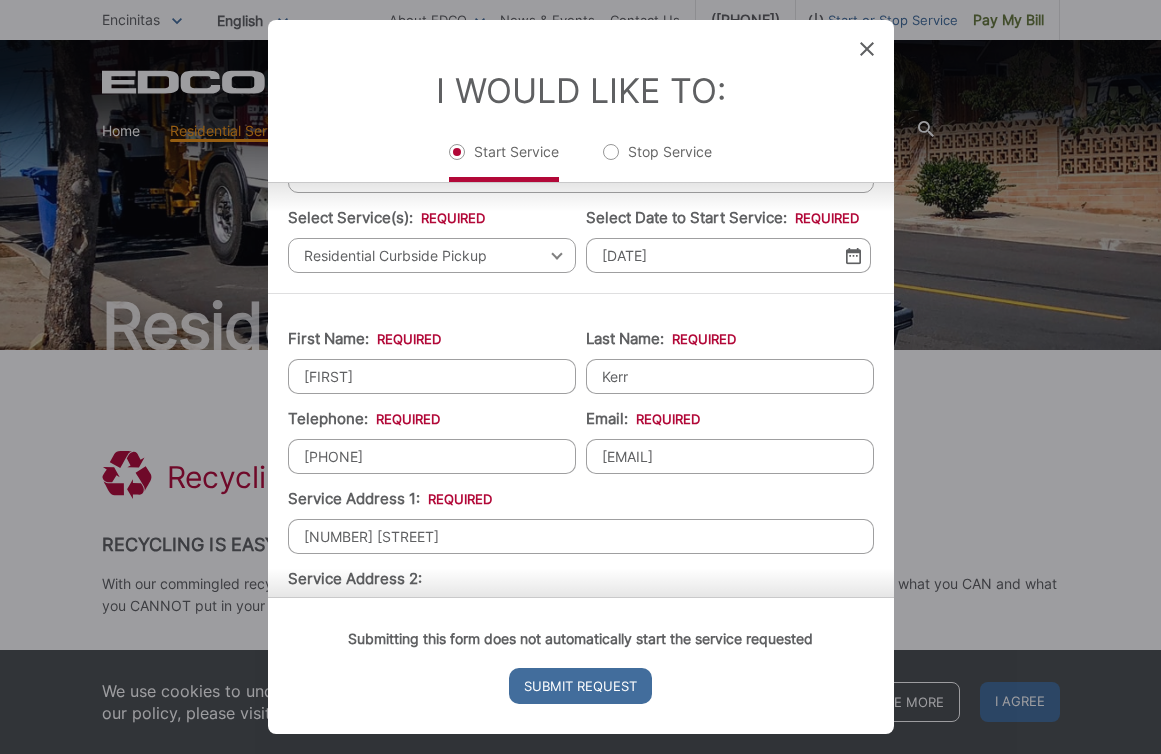 type on "([PHONE])" 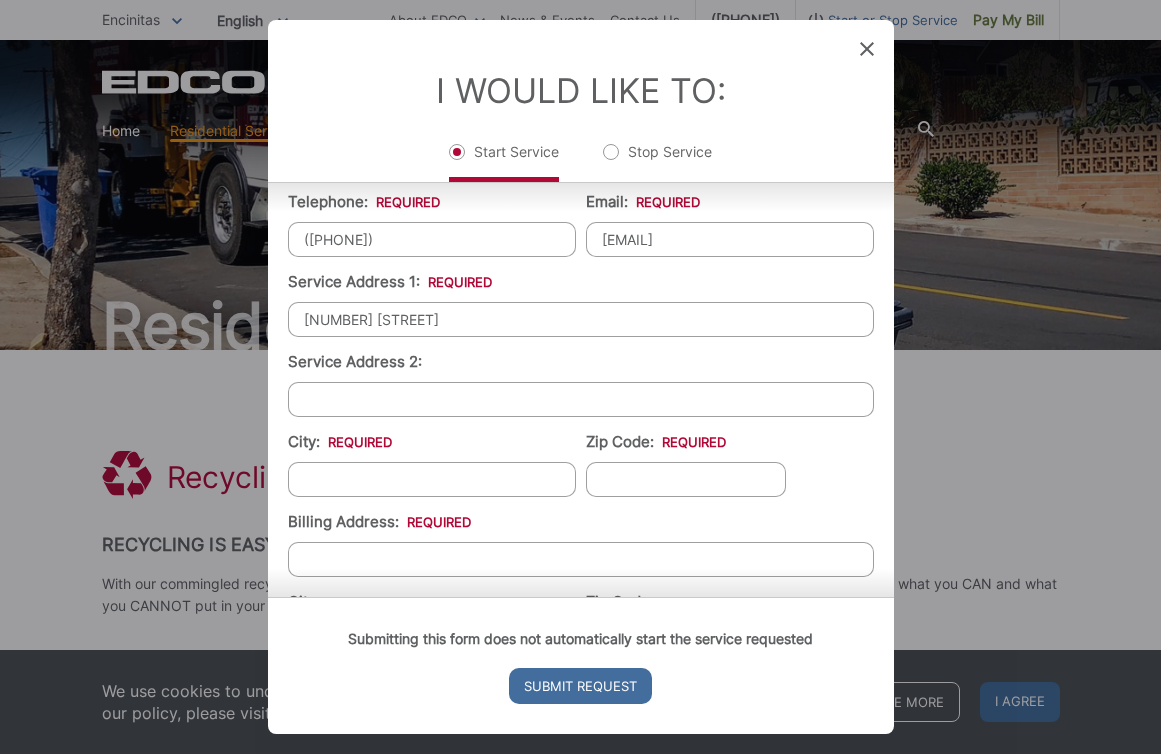 scroll, scrollTop: 335, scrollLeft: 0, axis: vertical 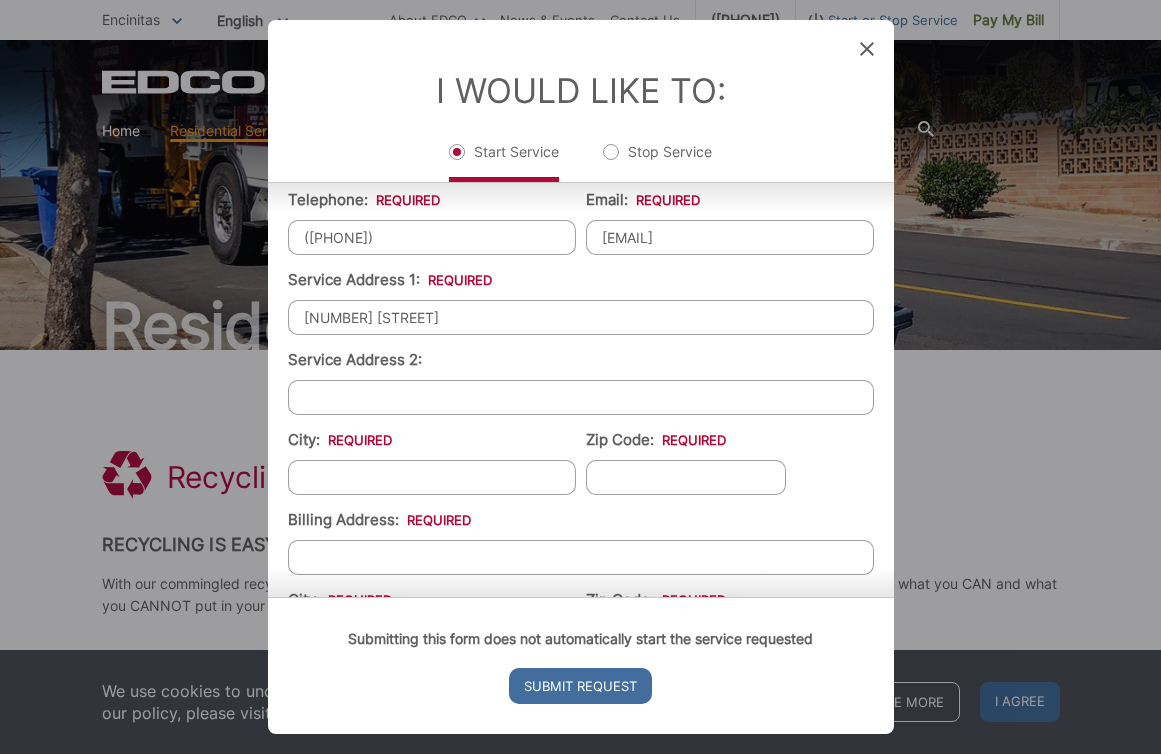 click on "City: *" at bounding box center [432, 477] 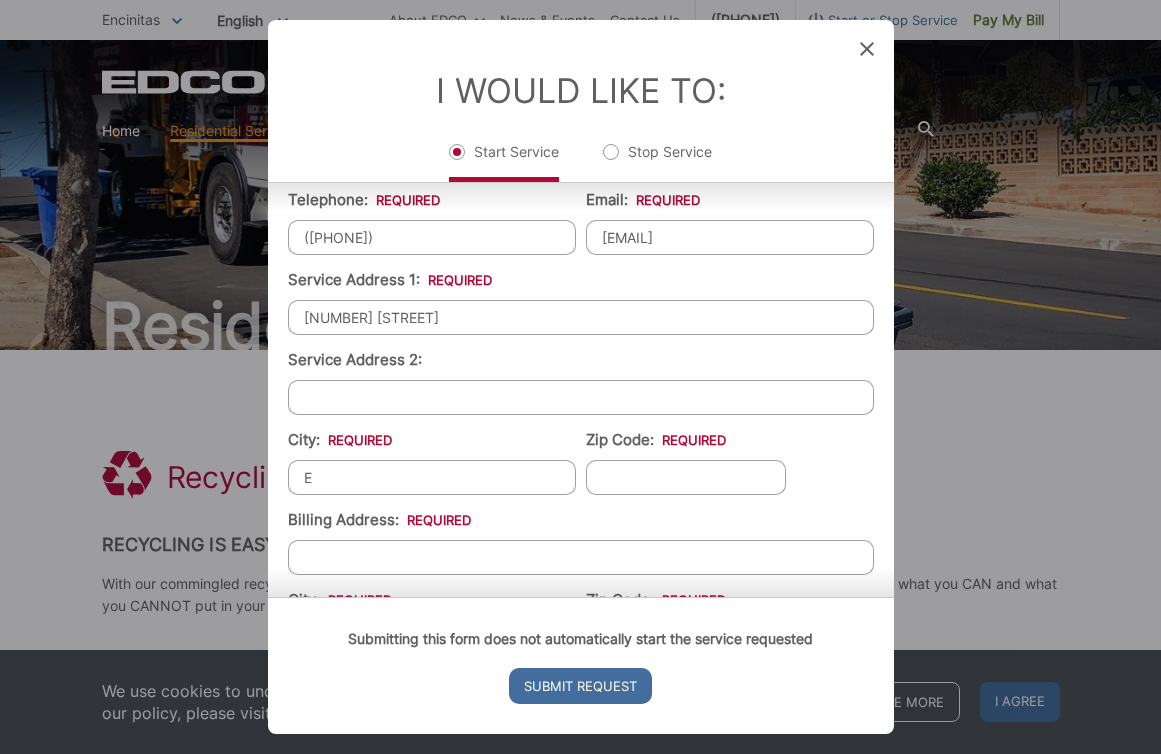 type on "Encinitas" 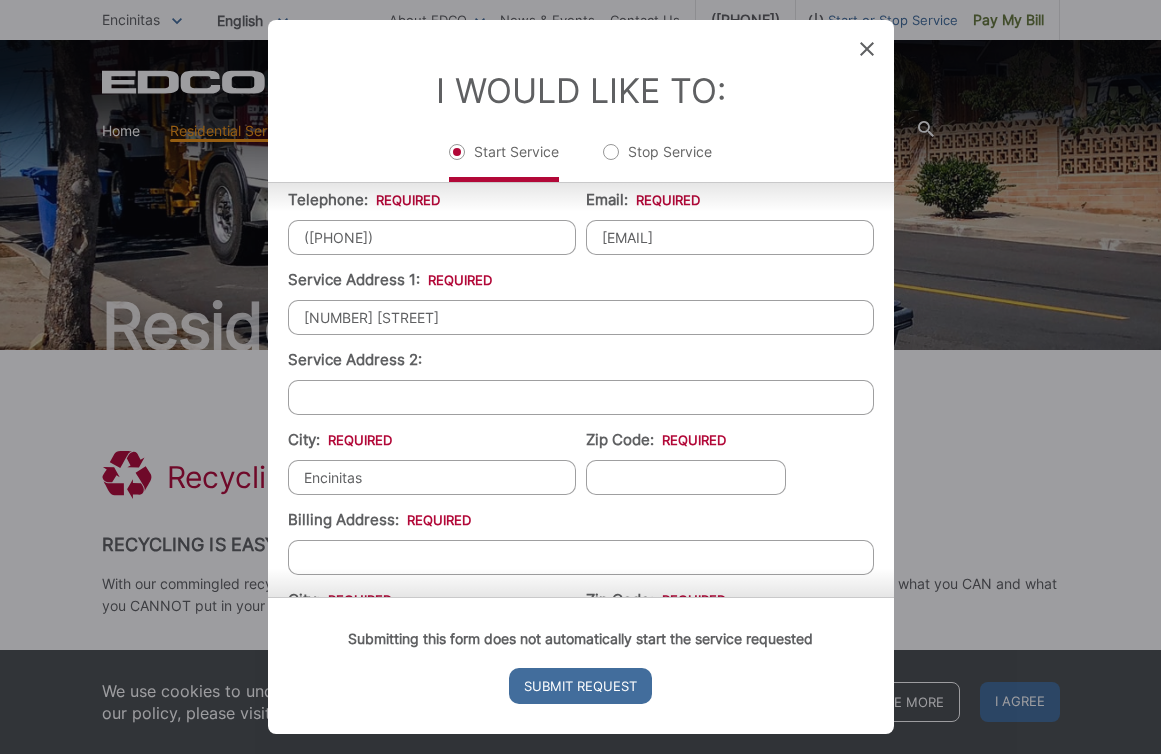 type on "[POSTAL CODE]" 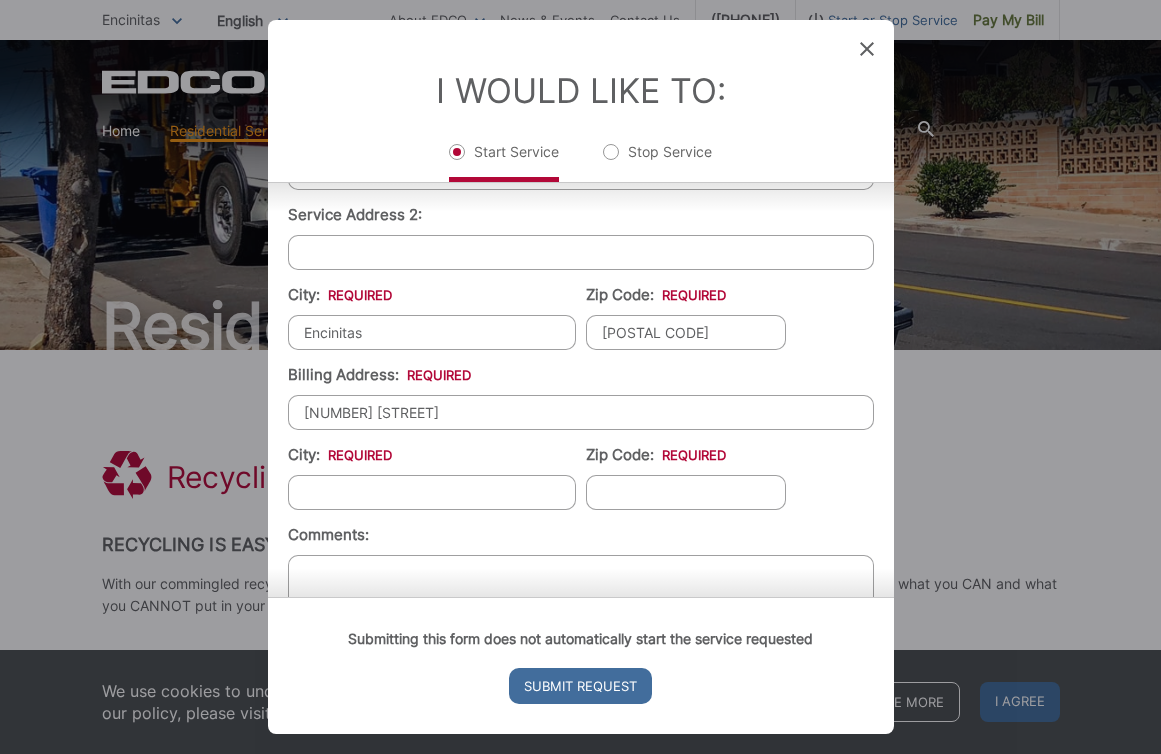 scroll, scrollTop: 495, scrollLeft: 0, axis: vertical 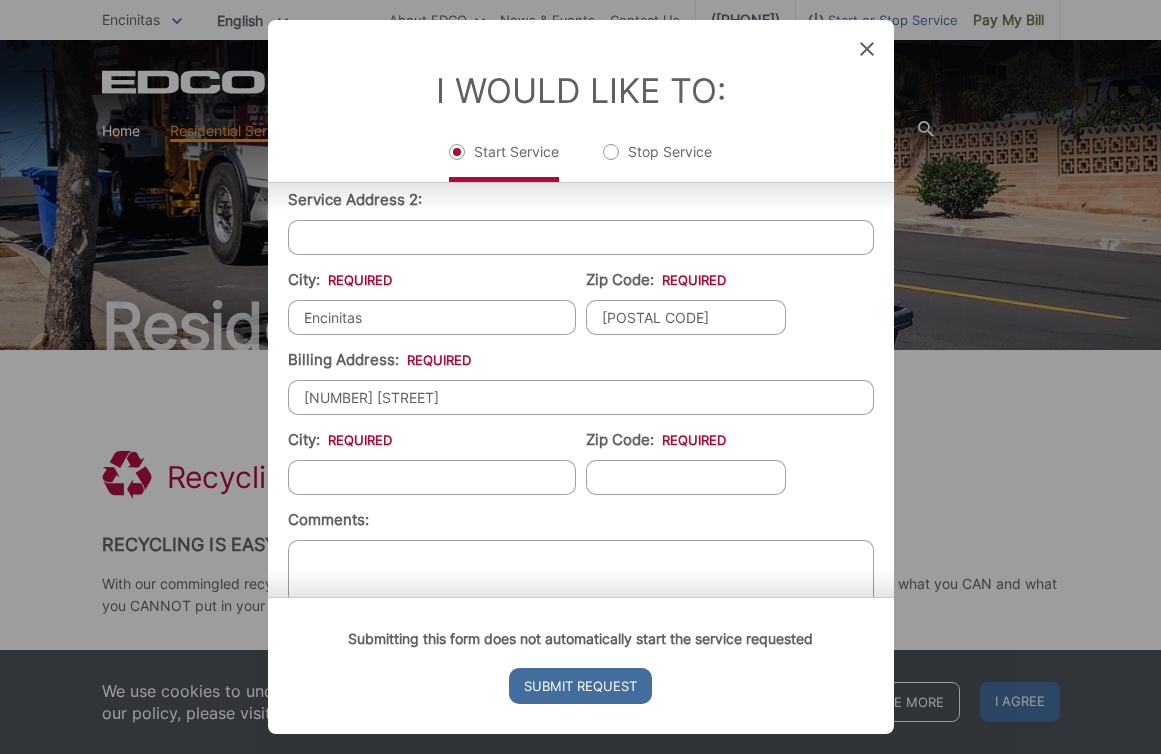 drag, startPoint x: 458, startPoint y: 398, endPoint x: 289, endPoint y: 397, distance: 169.00296 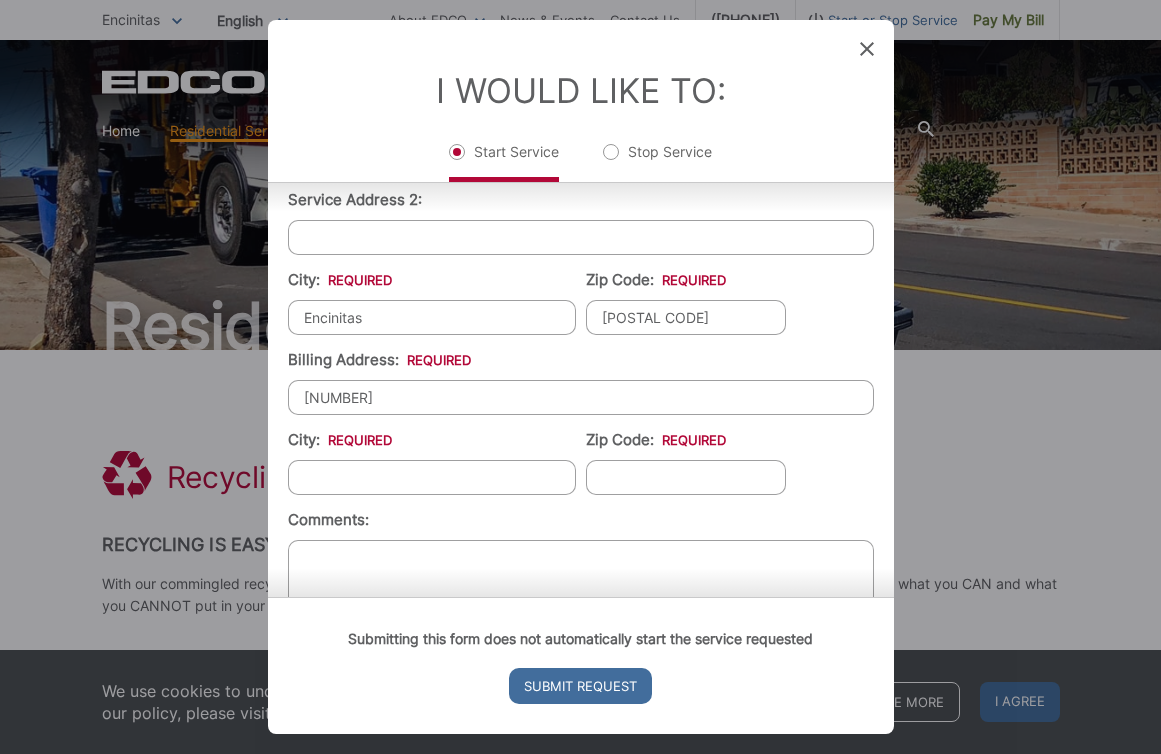 type on "[NUMBER] [STREET]" 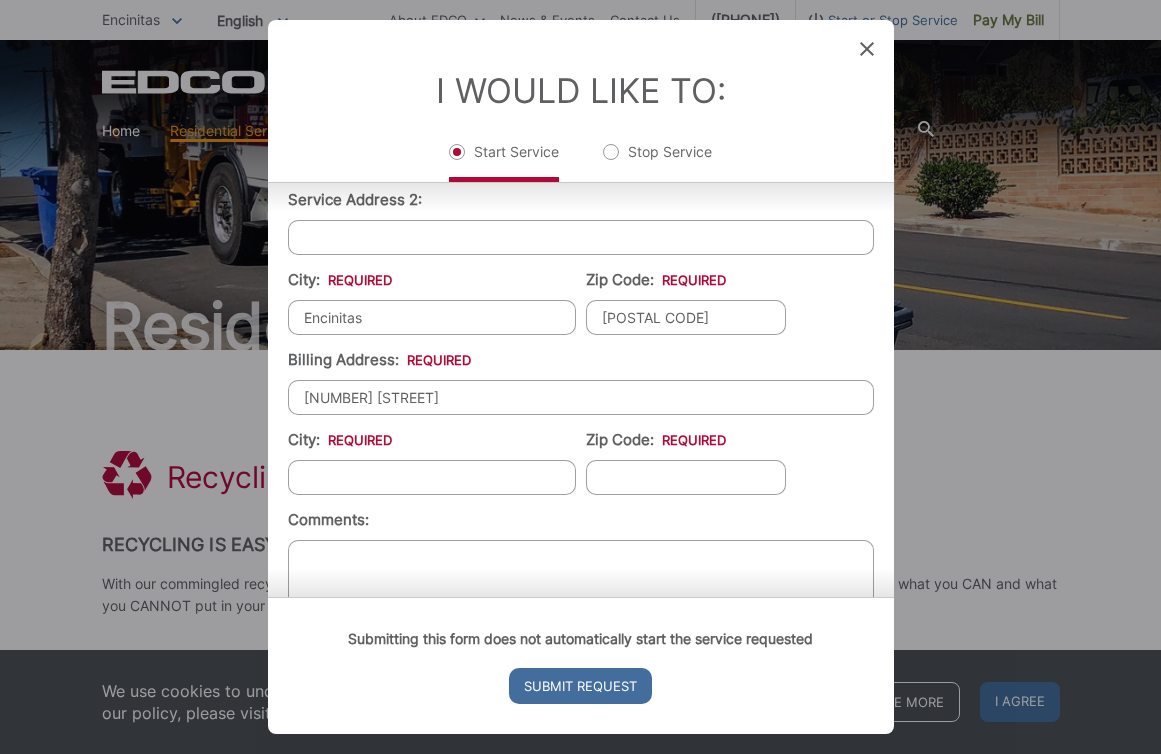 click on "City: *" at bounding box center [432, 477] 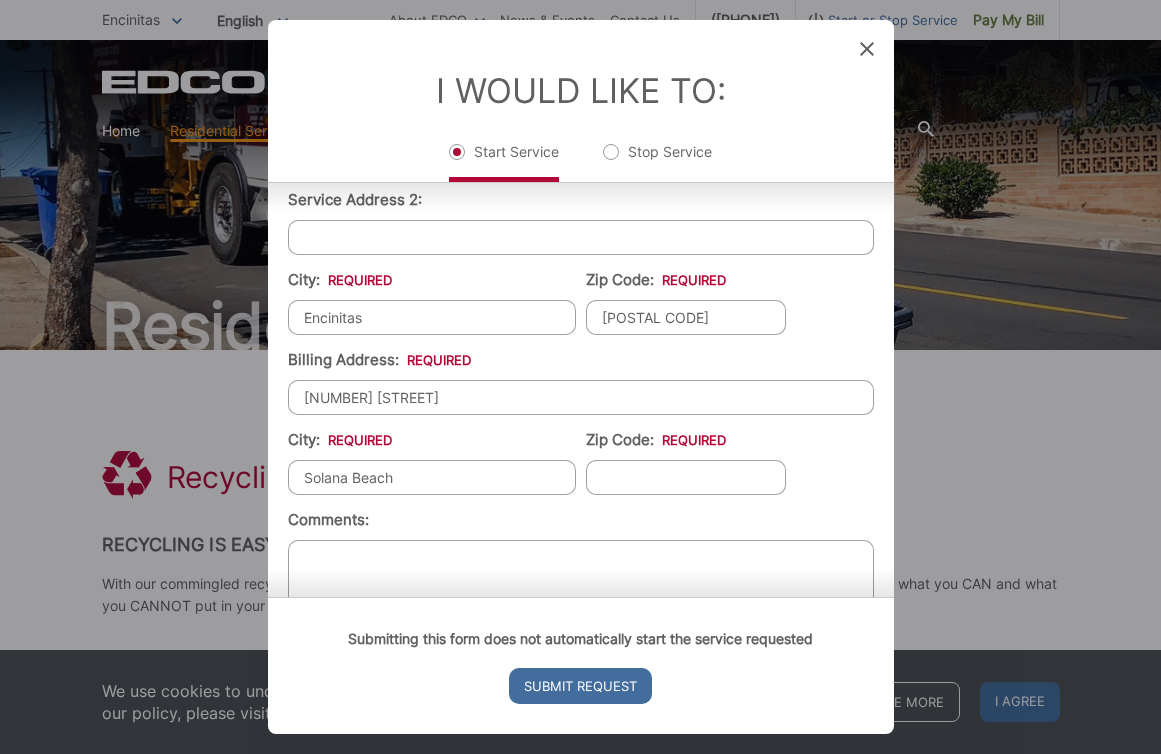 type on "[POSTAL CODE]" 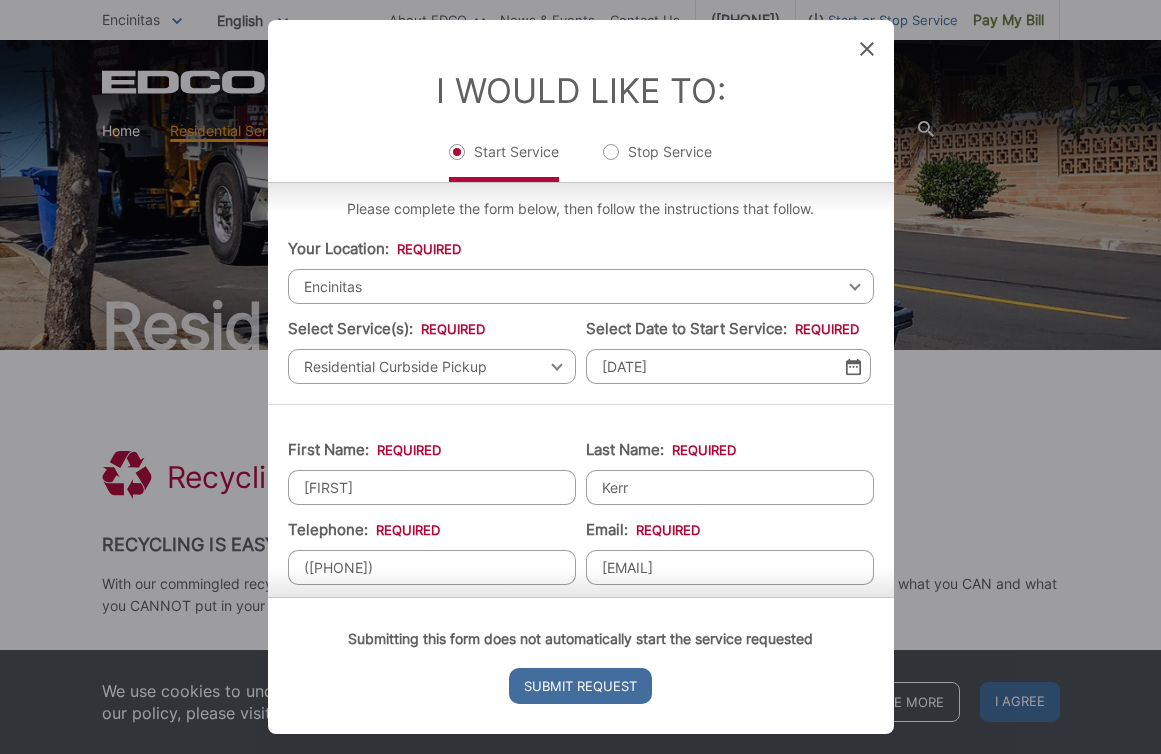 scroll, scrollTop: 0, scrollLeft: 0, axis: both 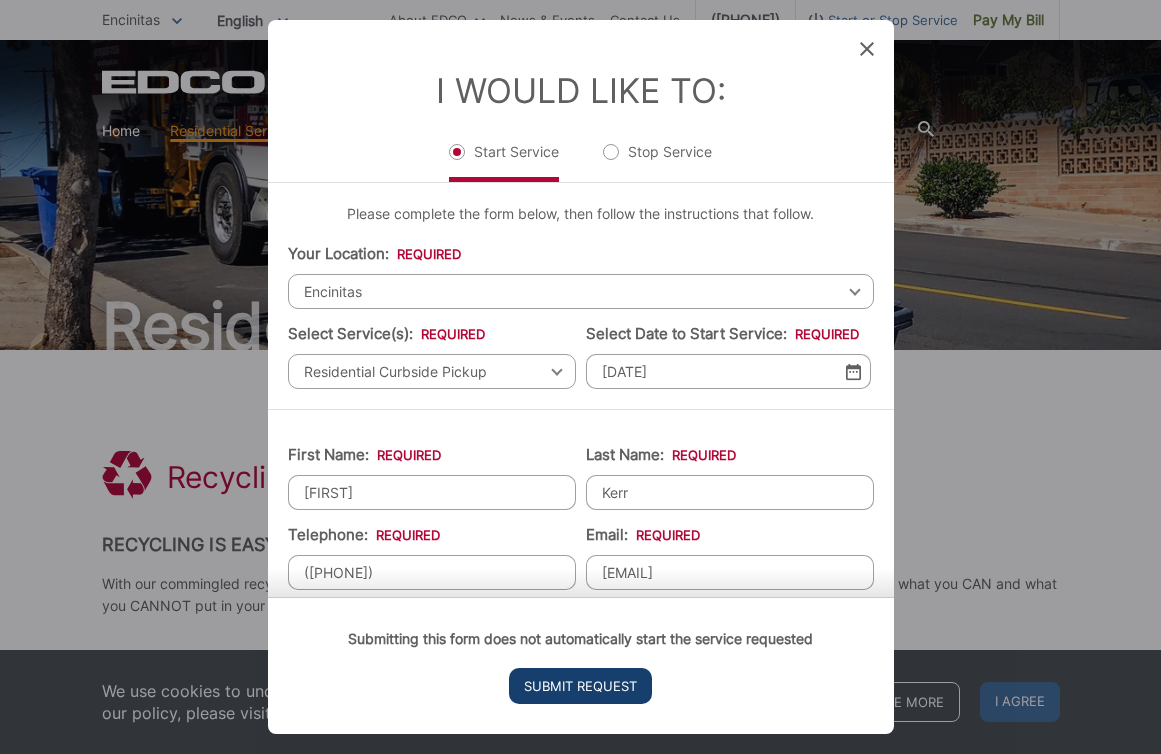 click on "Submit Request" at bounding box center (580, 686) 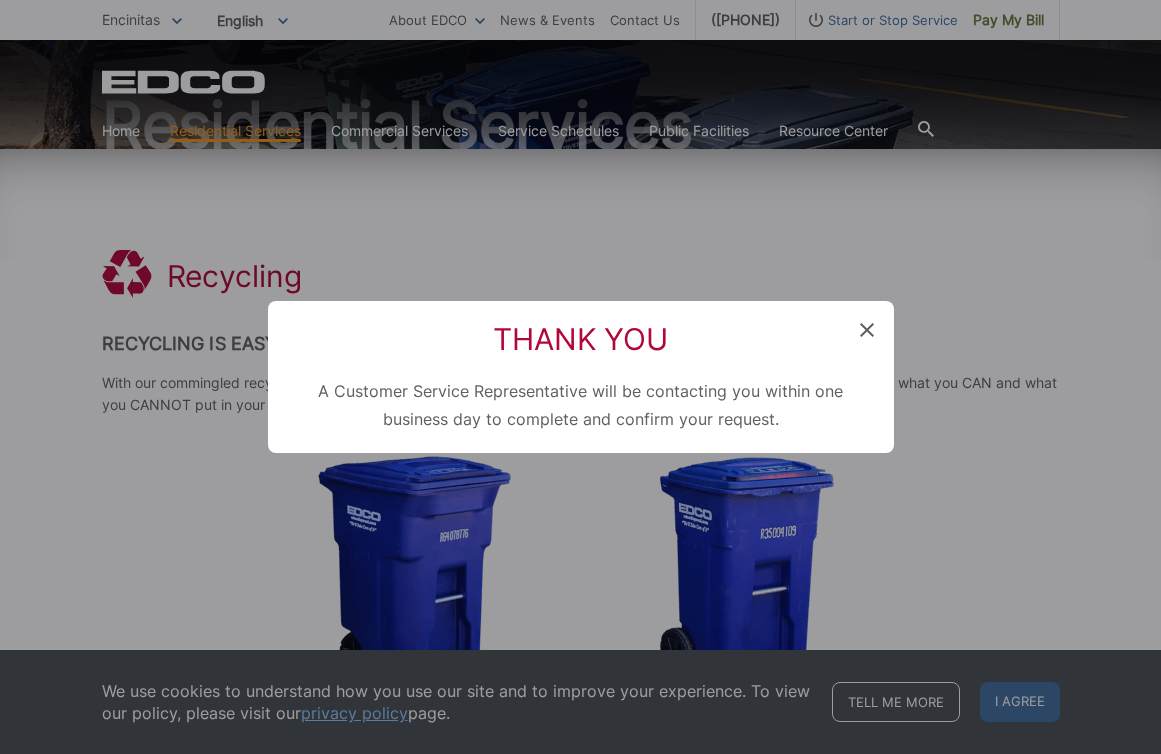 scroll, scrollTop: 0, scrollLeft: 0, axis: both 